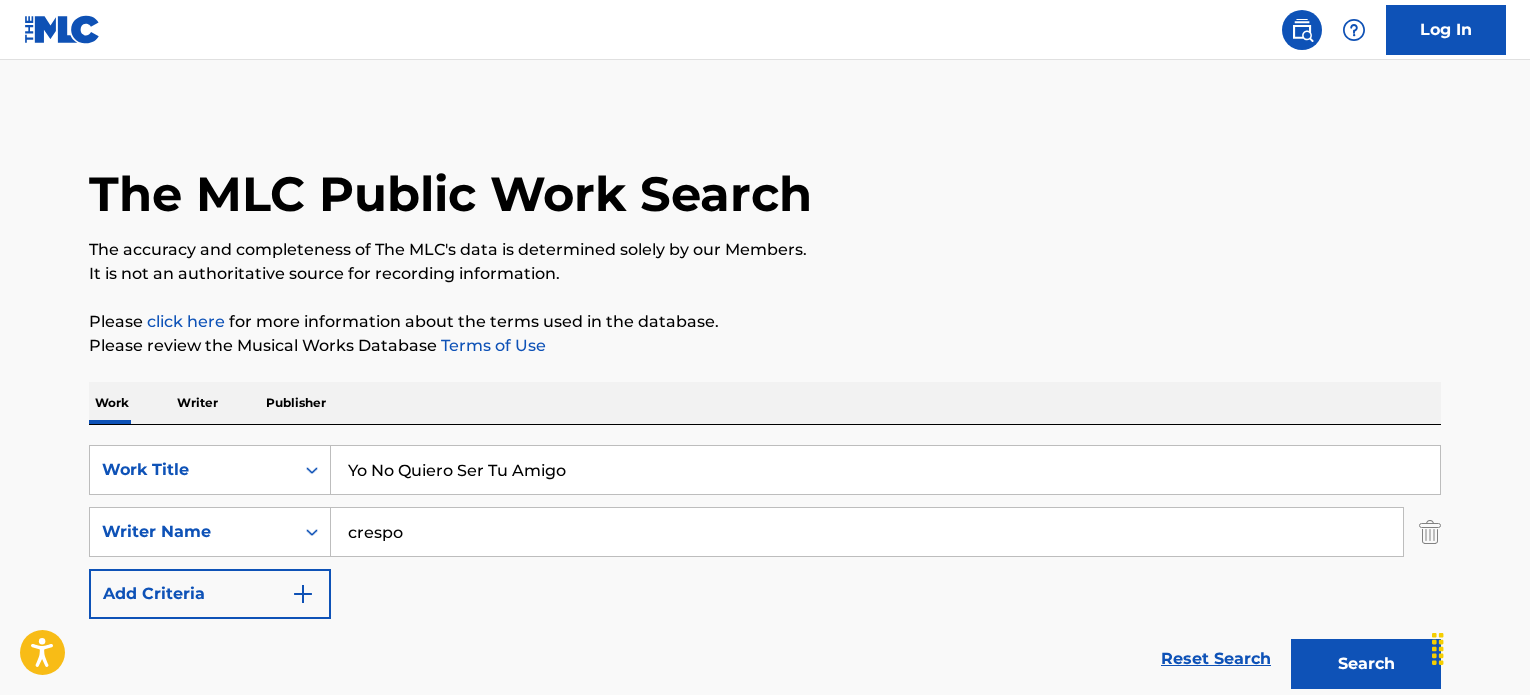 scroll, scrollTop: 600, scrollLeft: 0, axis: vertical 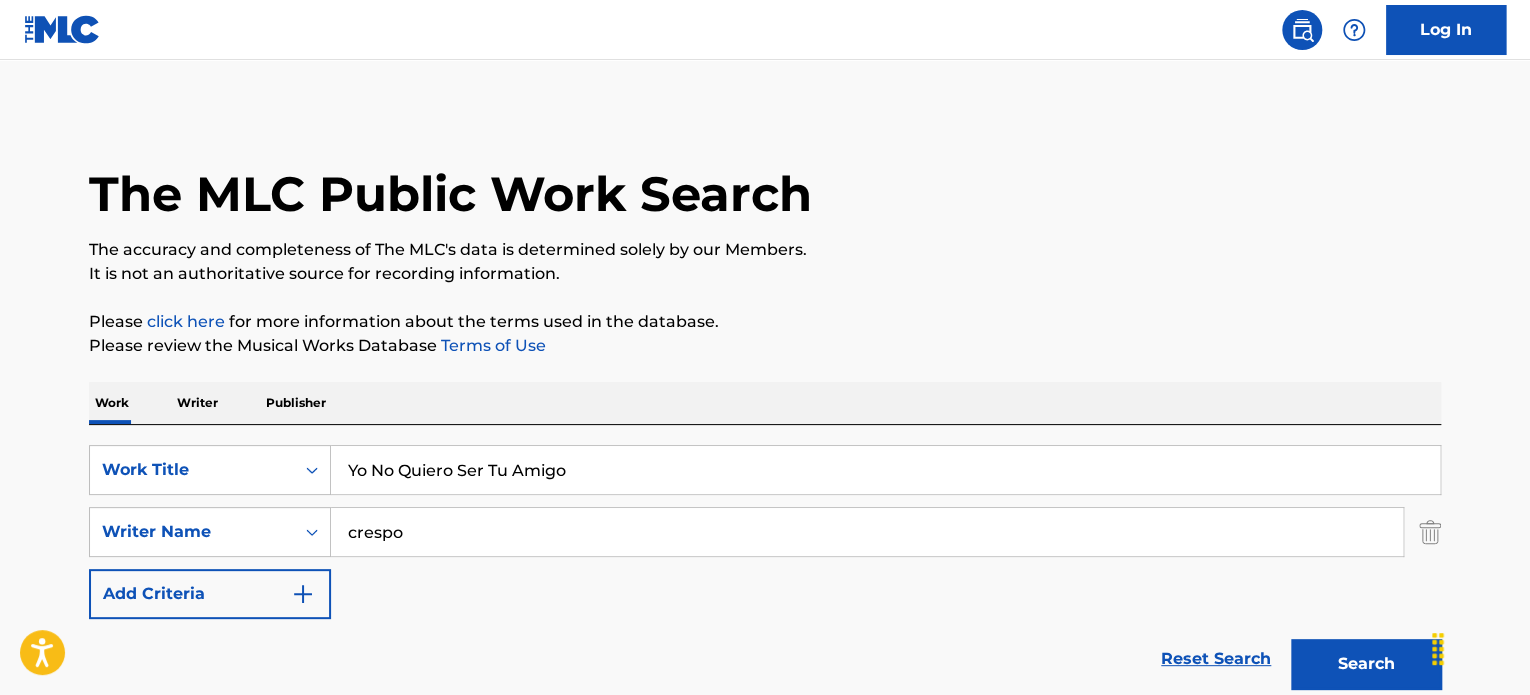 click on "Yo No Quiero Ser Tu Amigo" at bounding box center (885, 470) 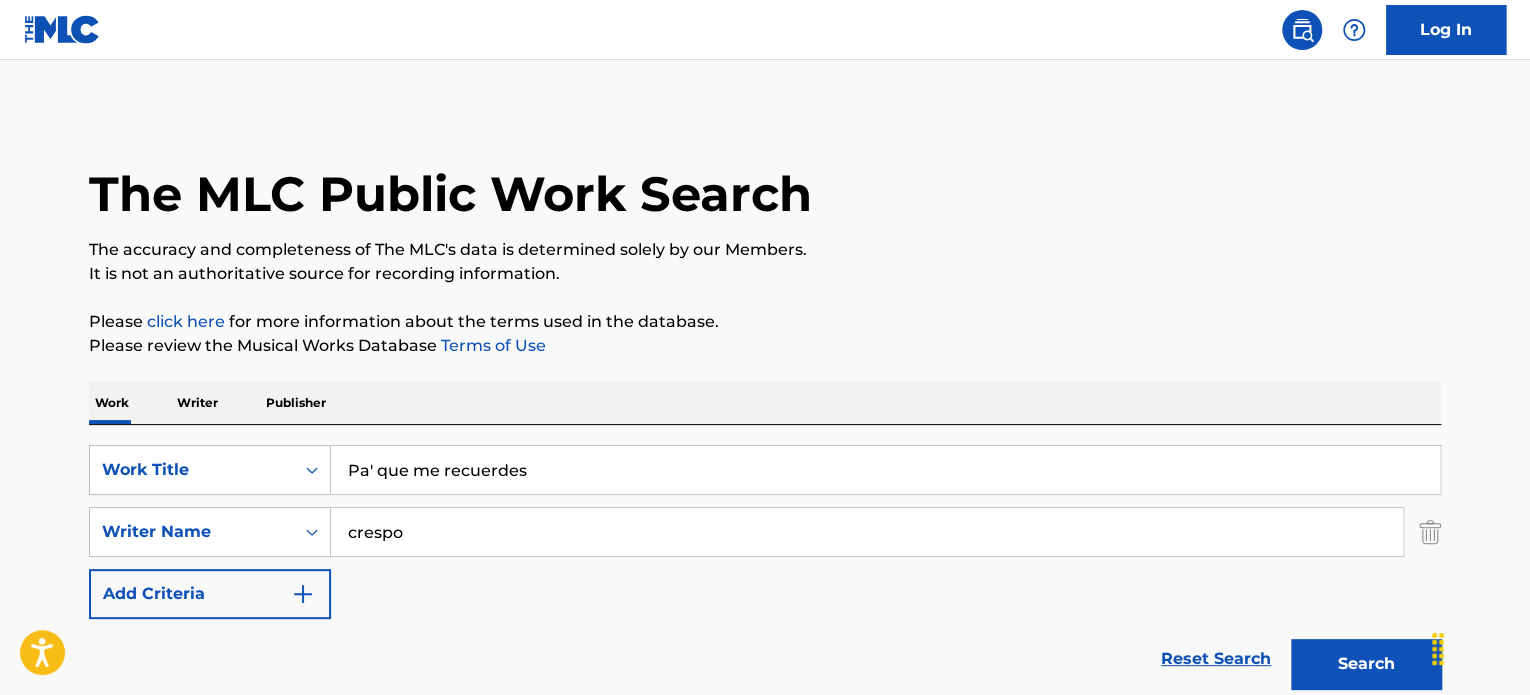 type on "Pa' que me recuerdes" 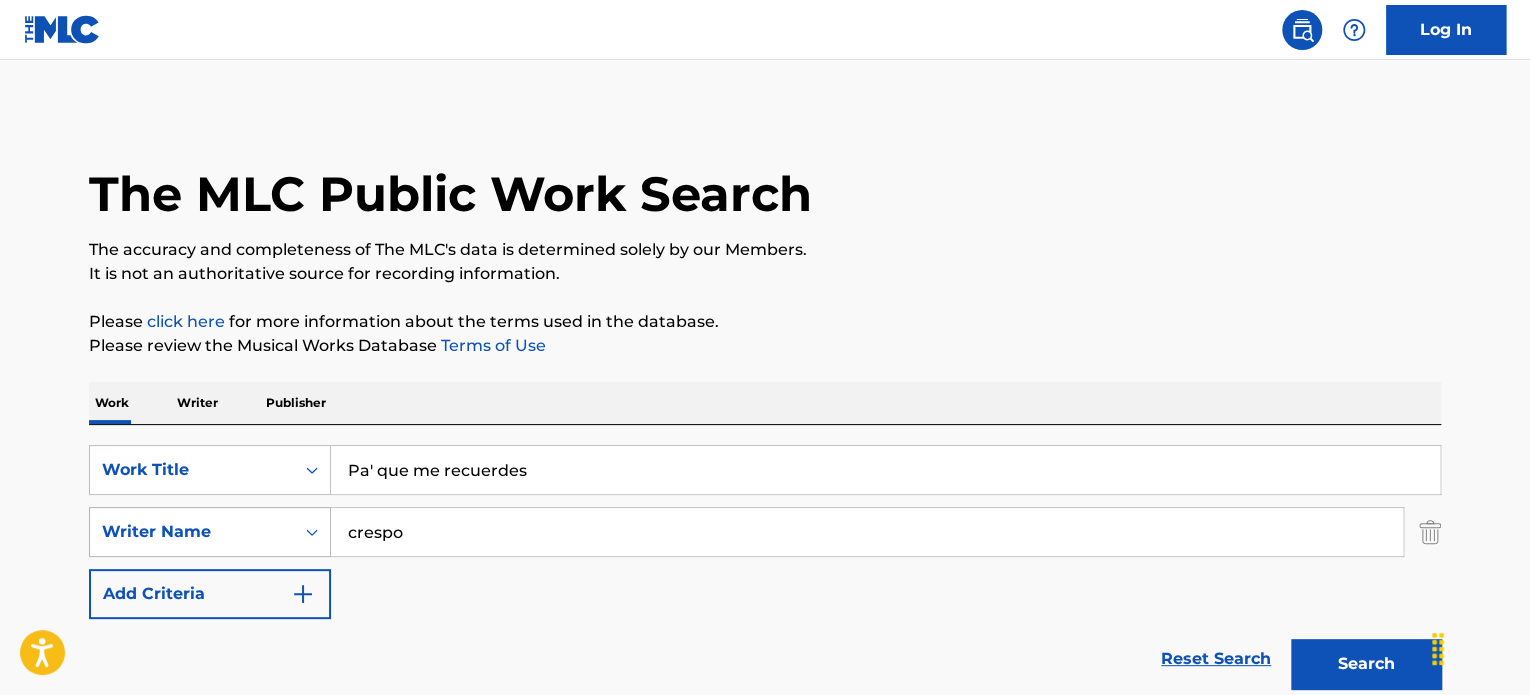 drag, startPoint x: 460, startPoint y: 538, endPoint x: 236, endPoint y: 553, distance: 224.50166 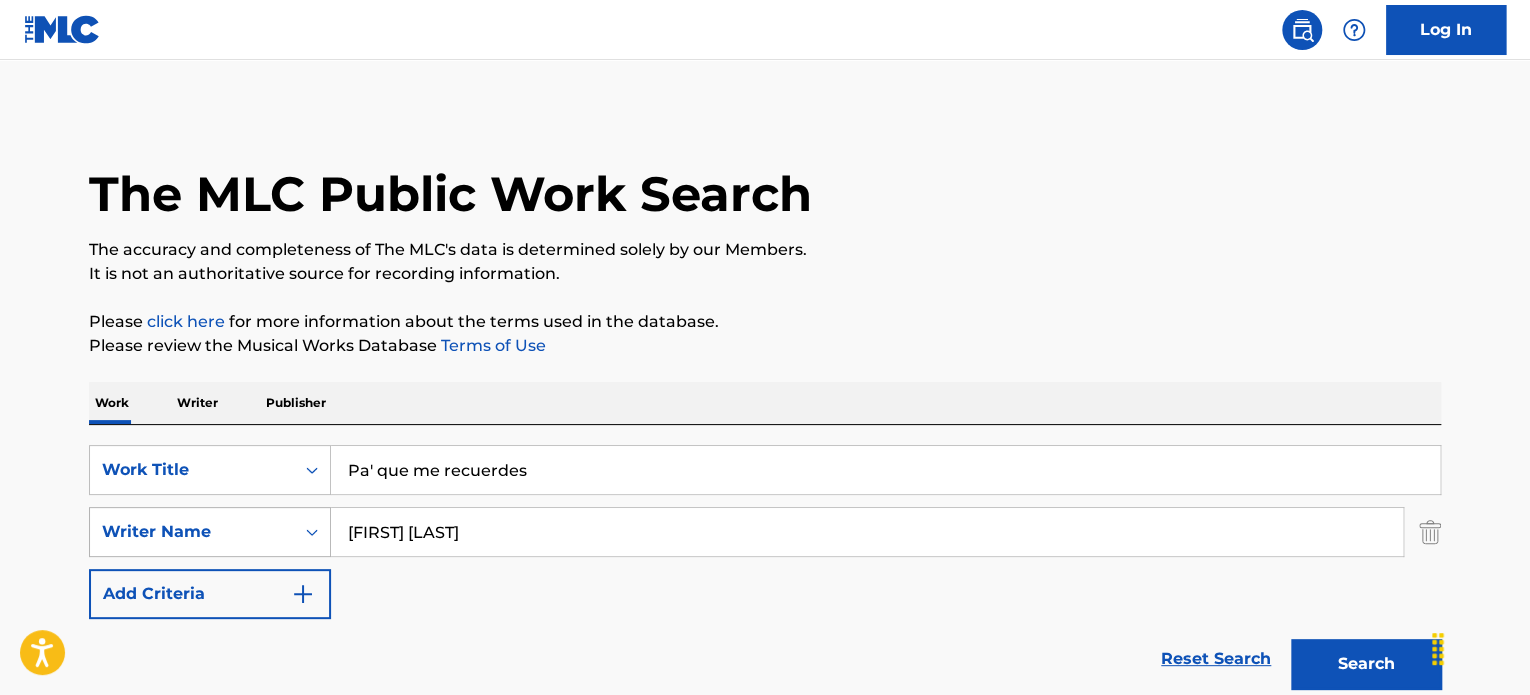 click on "Search" at bounding box center [1366, 664] 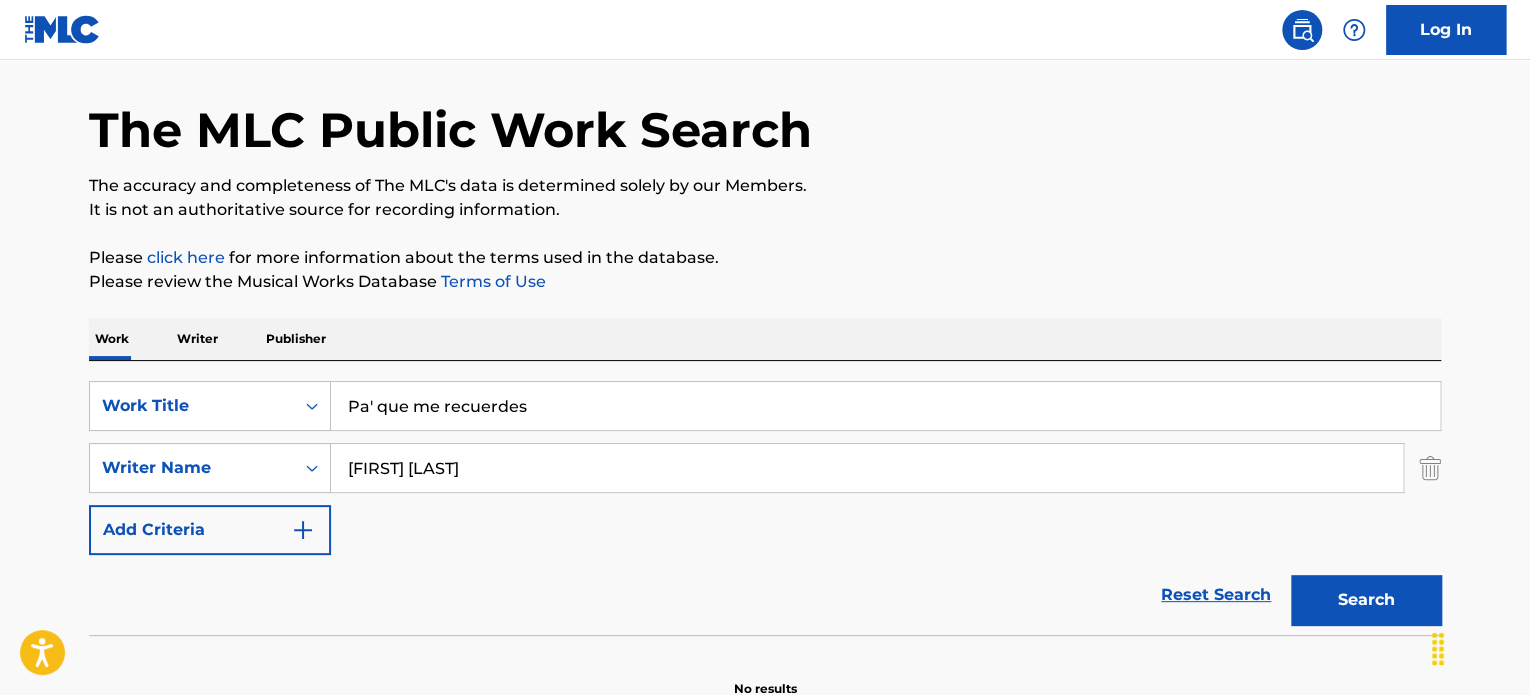 scroll, scrollTop: 100, scrollLeft: 0, axis: vertical 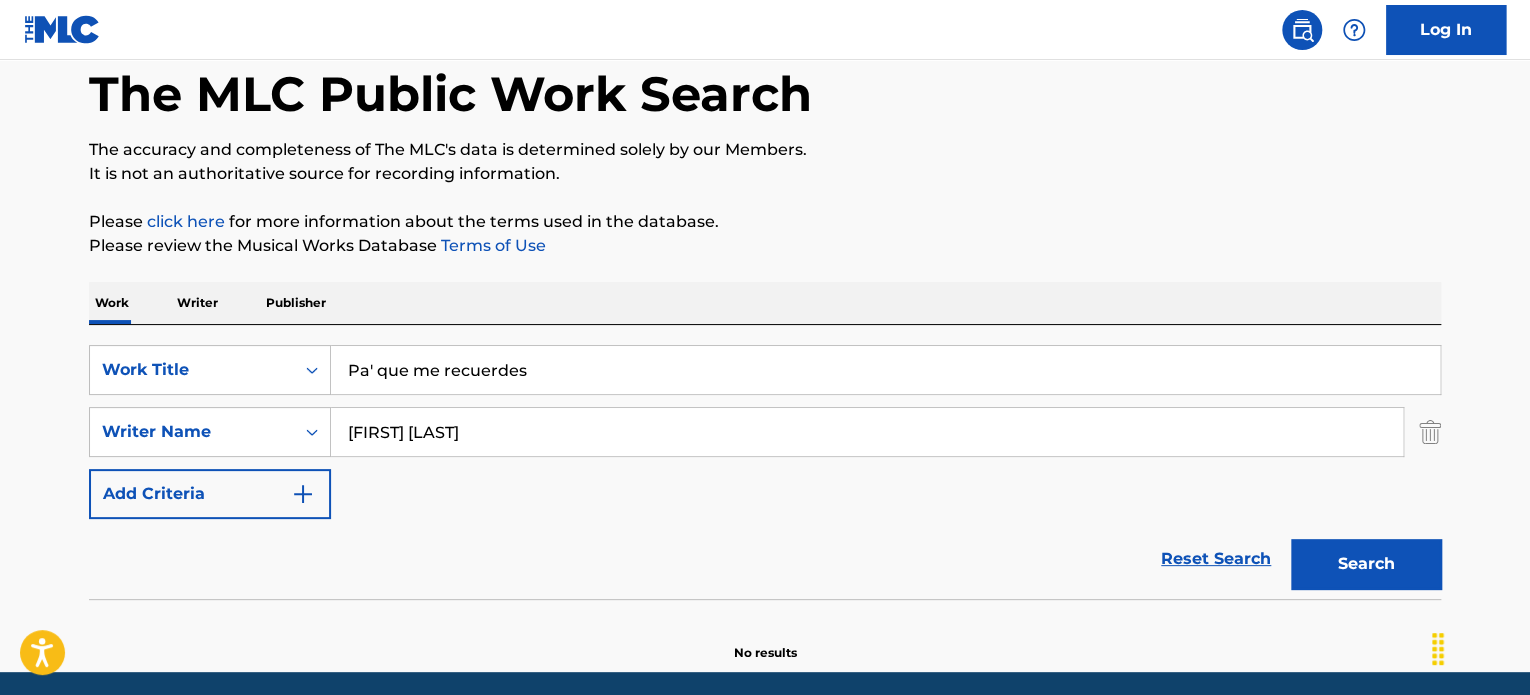 click on "[FIRST] [LAST]" at bounding box center [867, 432] 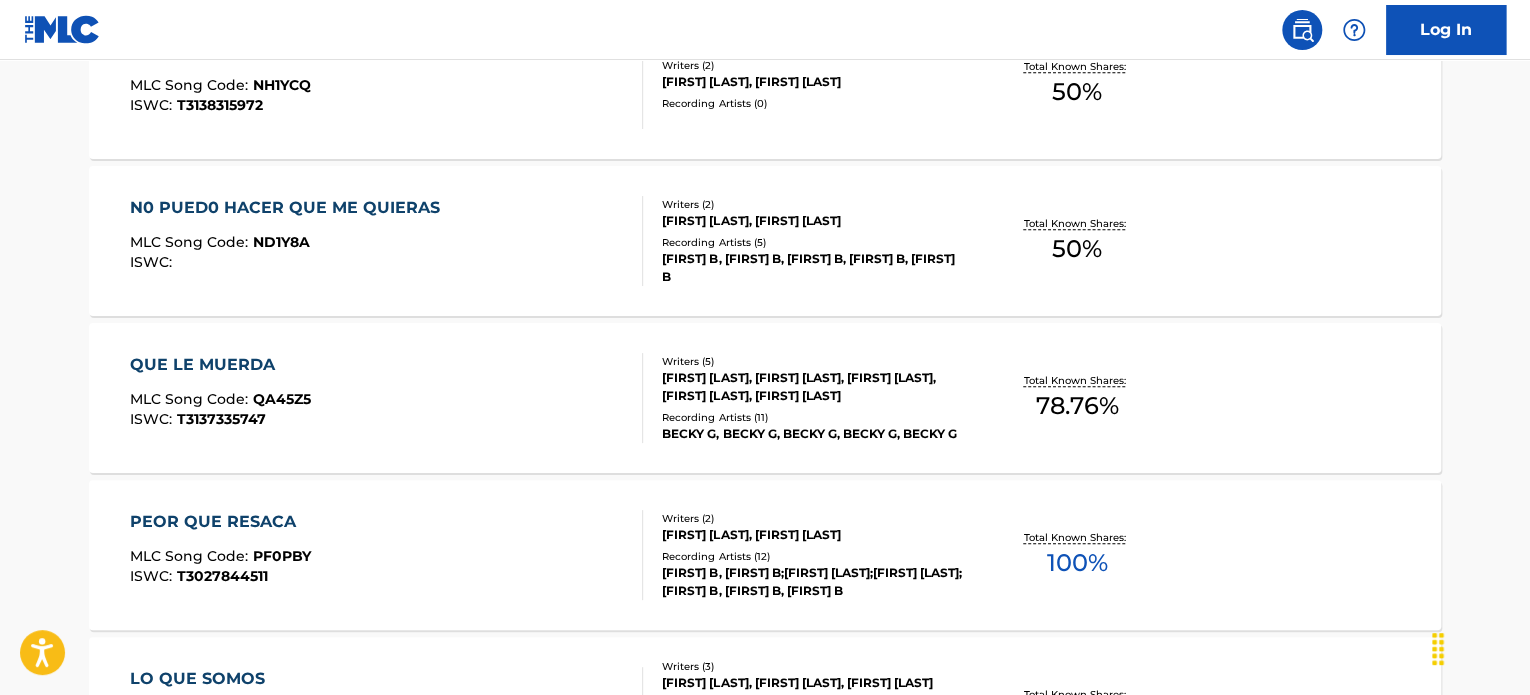 scroll, scrollTop: 400, scrollLeft: 0, axis: vertical 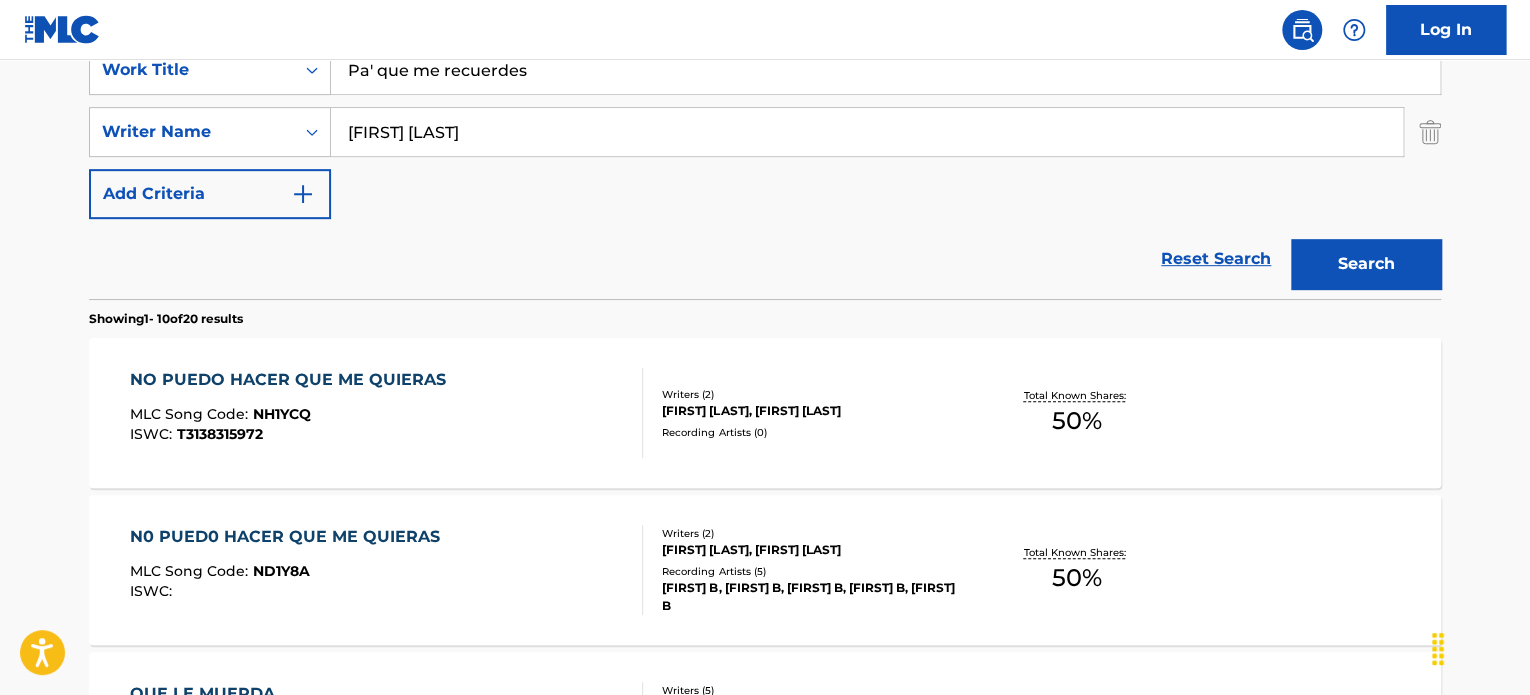 drag, startPoint x: 548, startPoint y: 147, endPoint x: 180, endPoint y: 102, distance: 370.74115 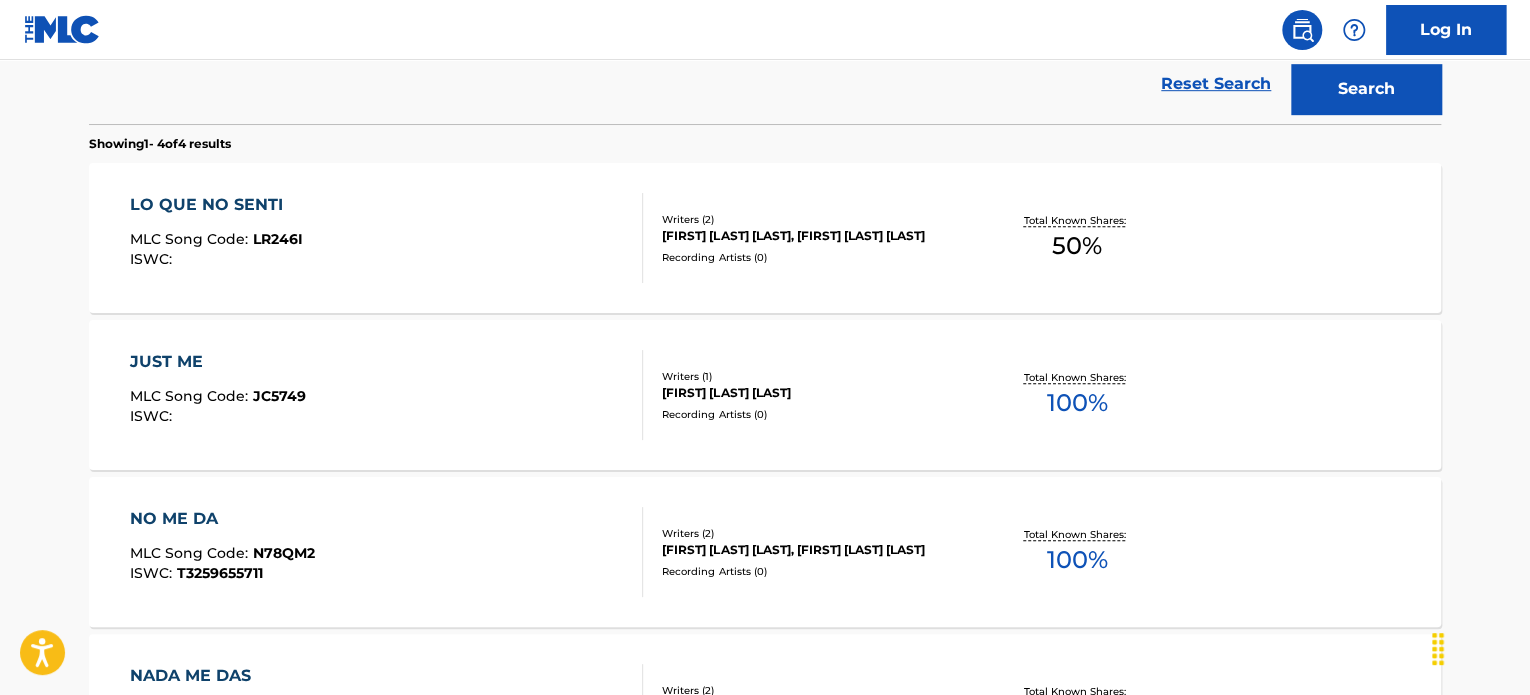 scroll, scrollTop: 800, scrollLeft: 0, axis: vertical 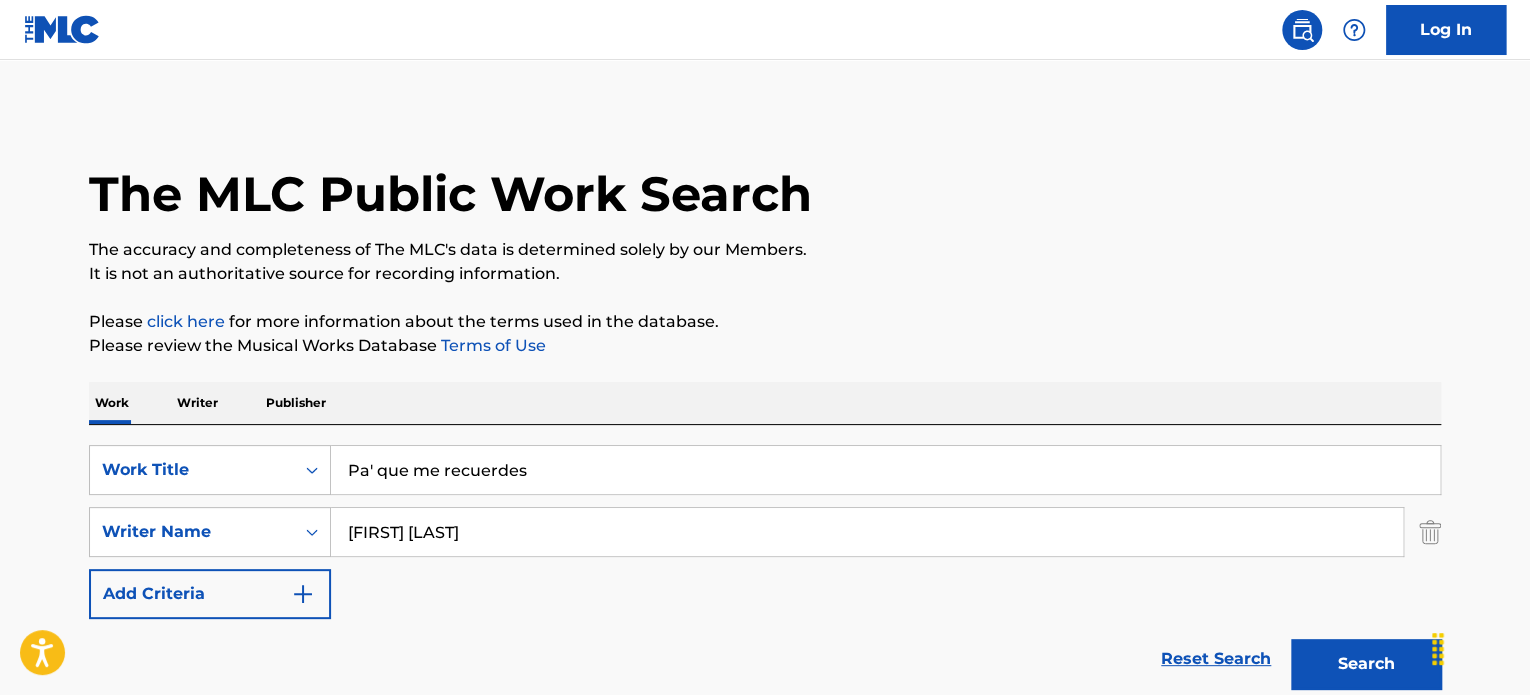 click on "Pa' que me recuerdes" at bounding box center (885, 470) 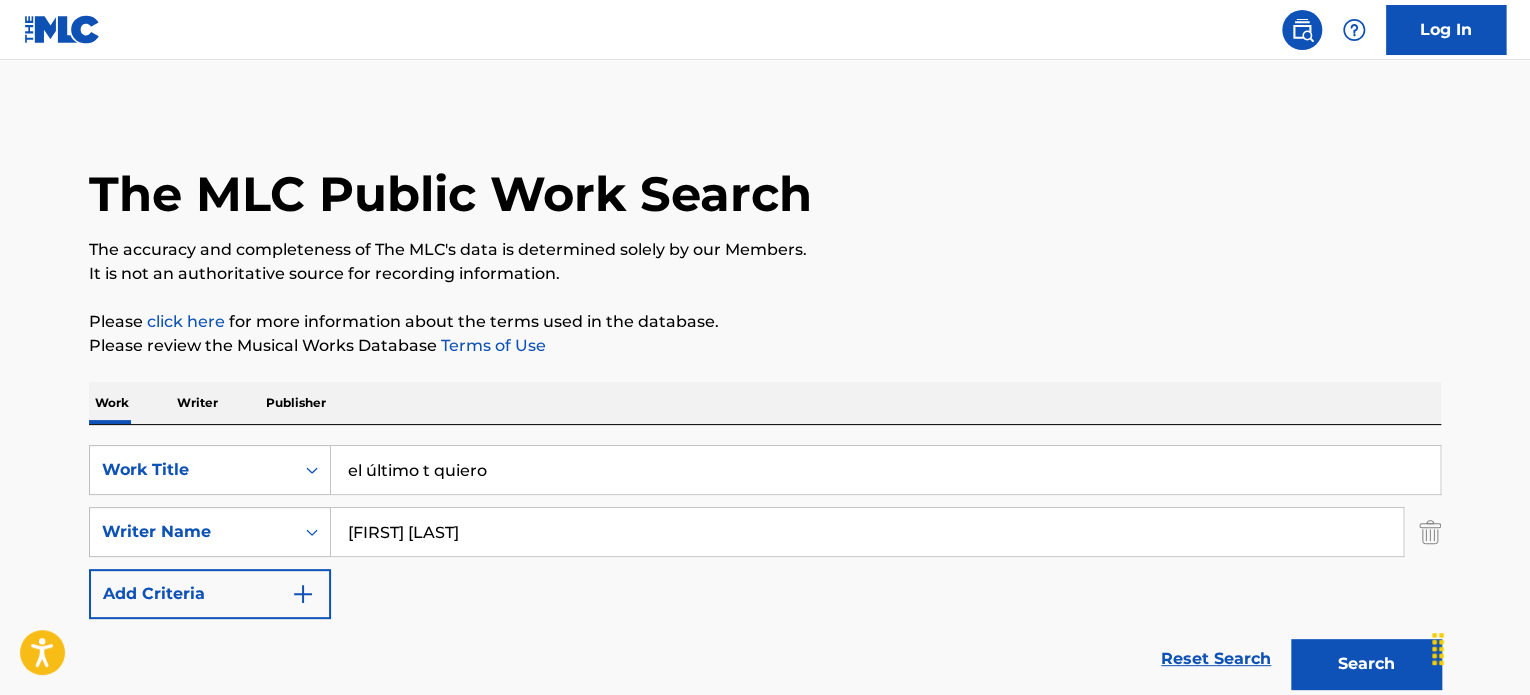 type on "el último t quiero" 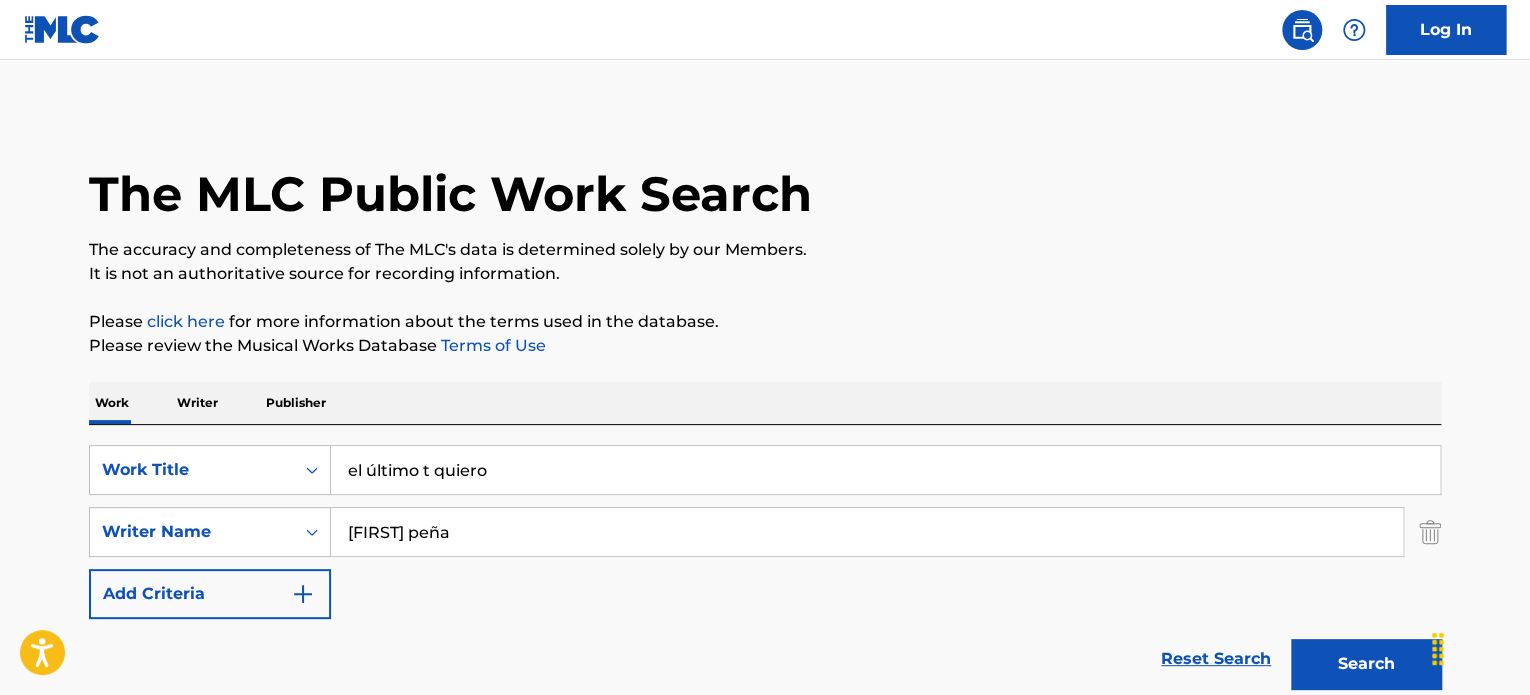 click on "Search" at bounding box center [1366, 664] 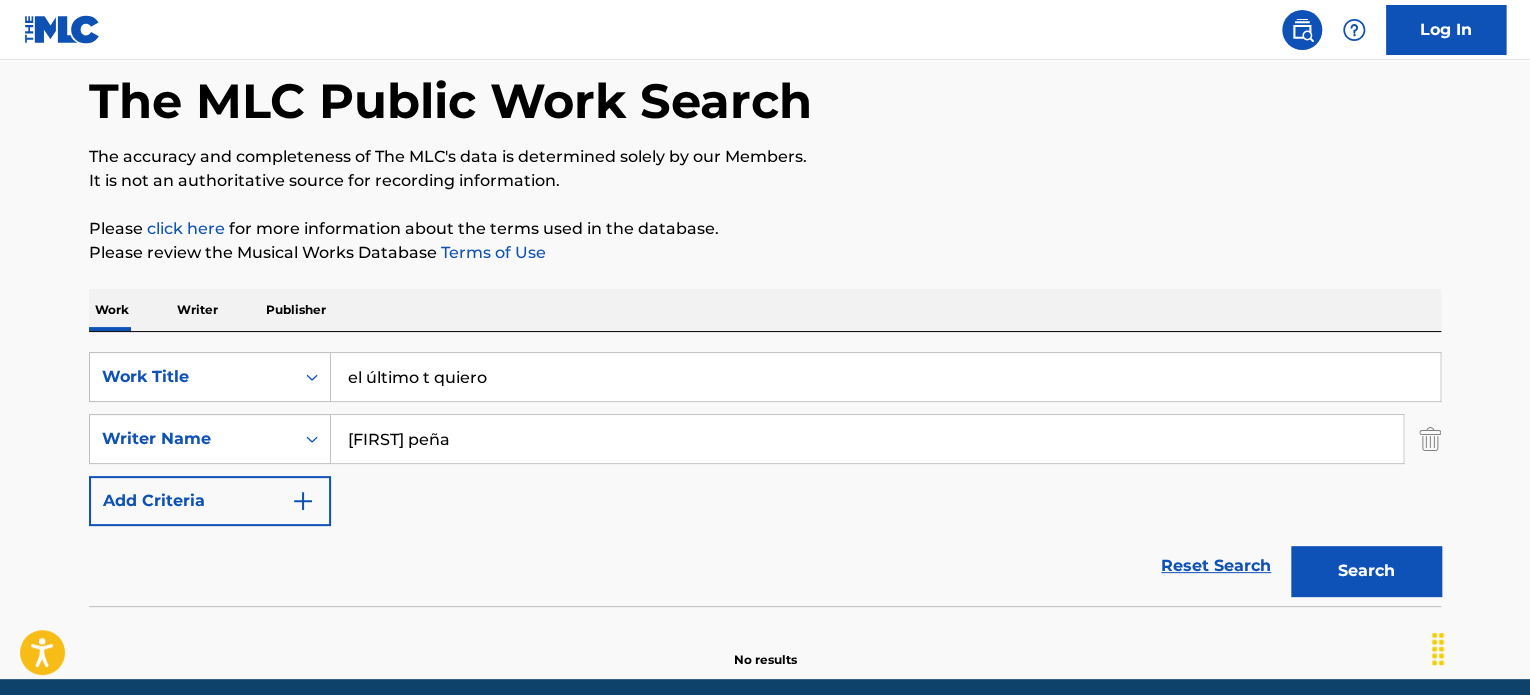 scroll, scrollTop: 172, scrollLeft: 0, axis: vertical 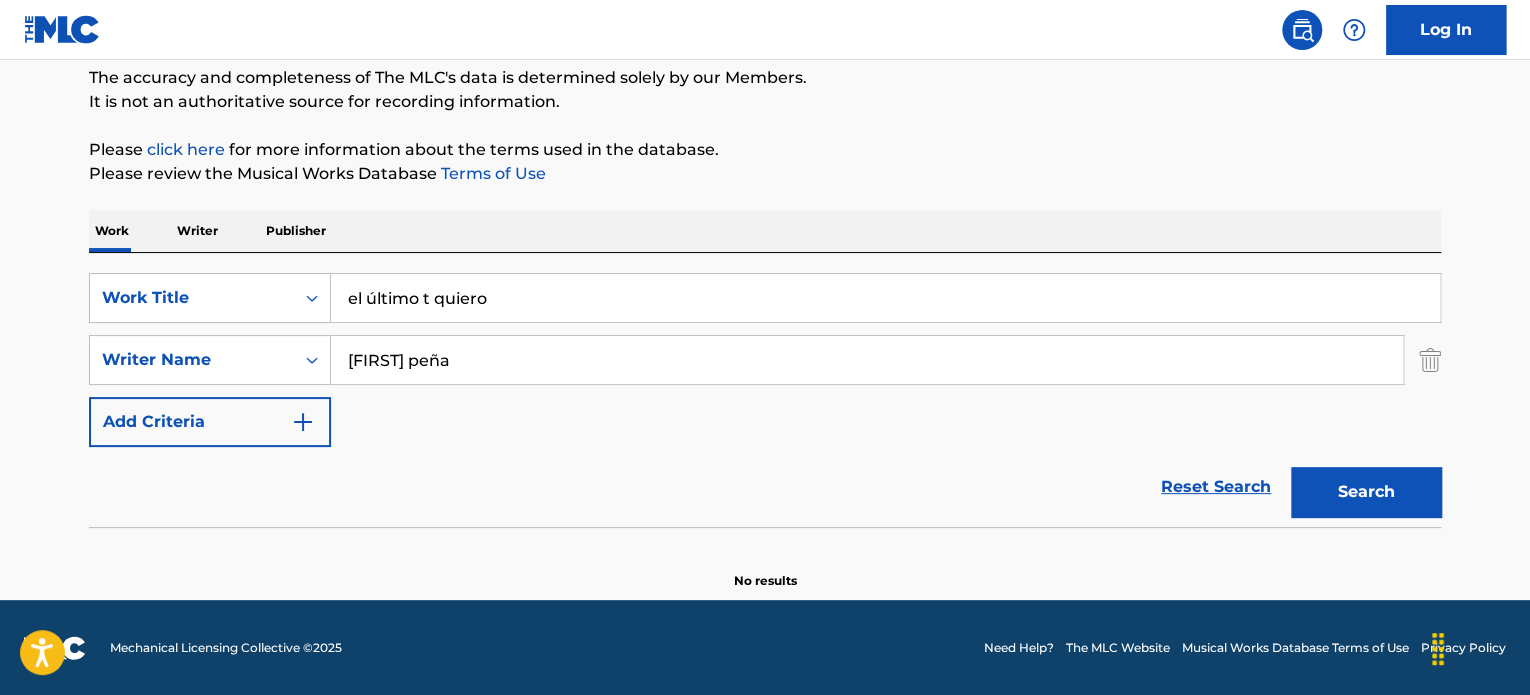 drag, startPoint x: 523, startPoint y: 352, endPoint x: -38, endPoint y: 453, distance: 570.0193 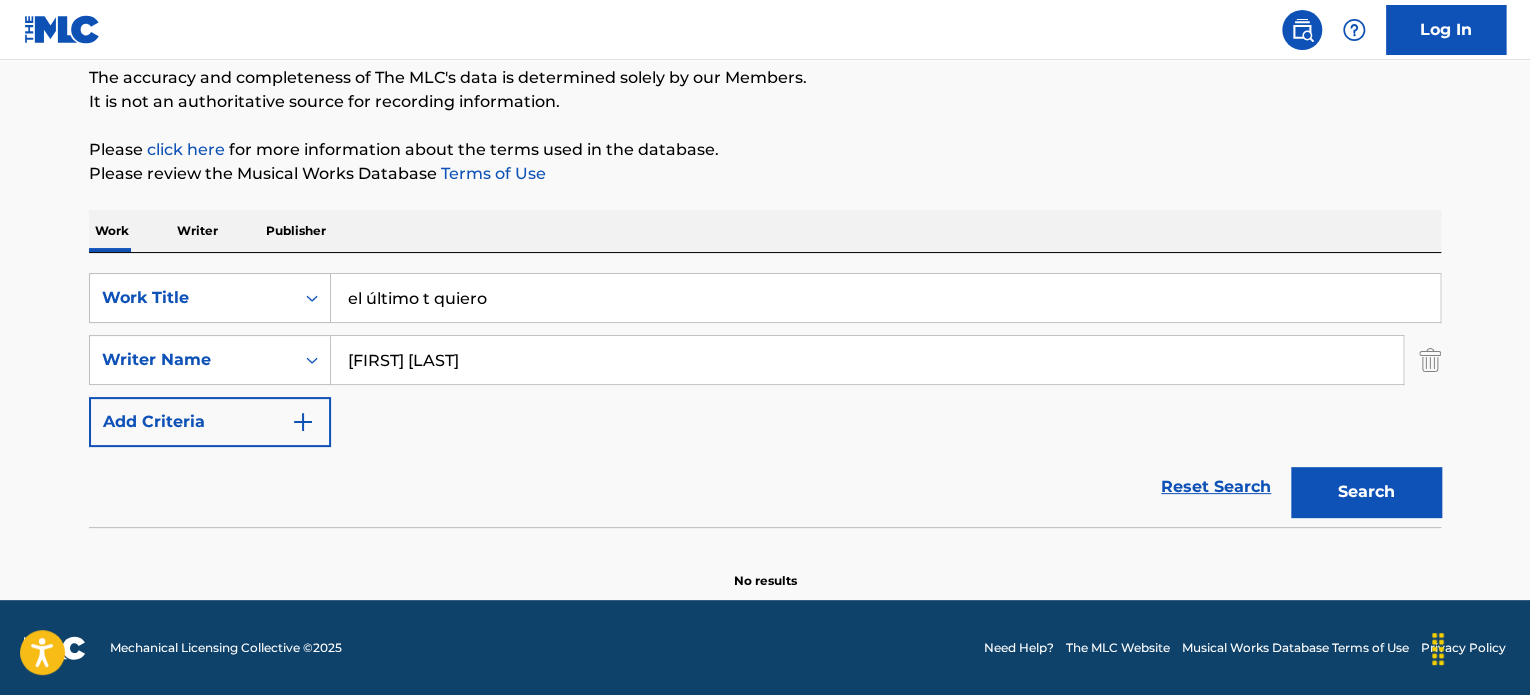 type on "[FIRST] [LAST]" 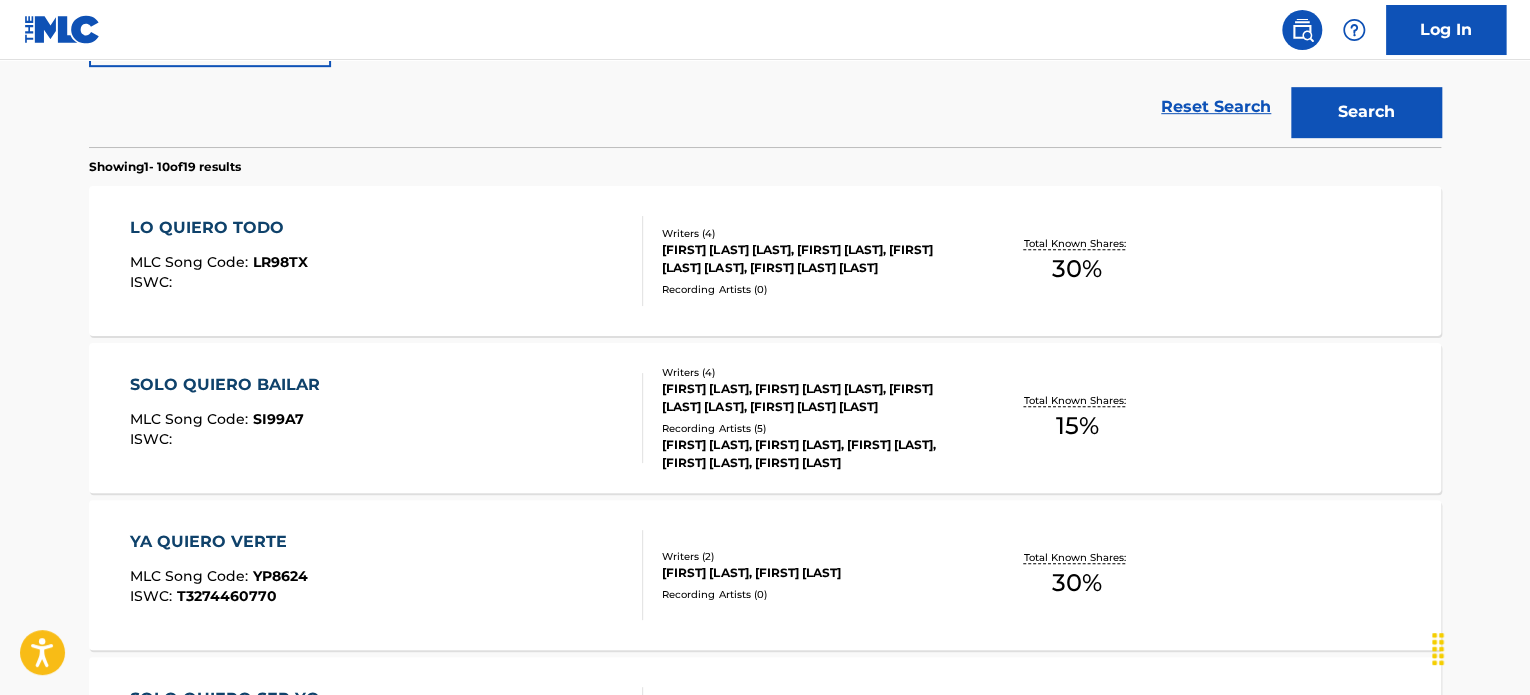 scroll, scrollTop: 672, scrollLeft: 0, axis: vertical 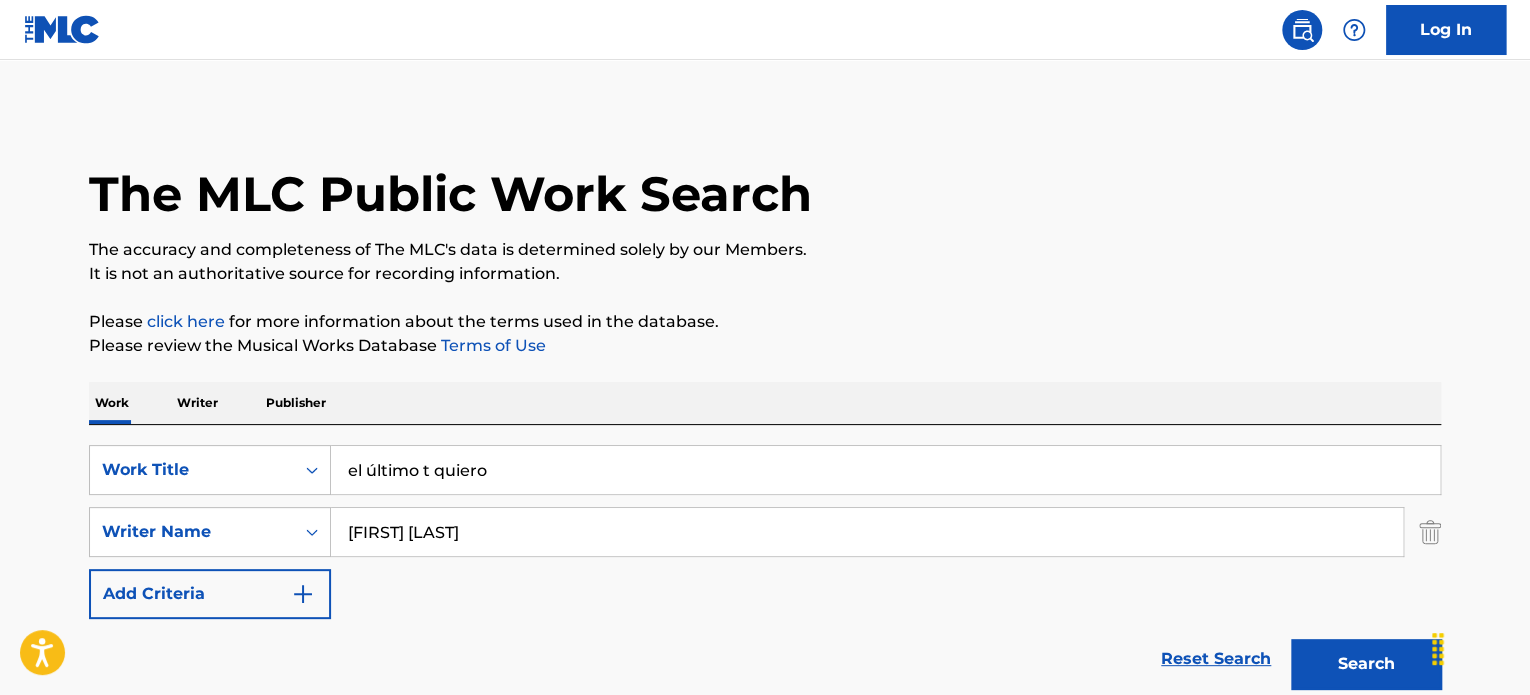click on "SearchWithCriteriad9d696b3-9257-41c0-a37a-0e1a605e6285 Work Title el último t quiero SearchWithCriteriaf023a805-bb98-4f7e-8a8f-ed78115d4ef9 Writer Name [FIRST] boix Add Criteria Reset Search Search" at bounding box center [765, 562] 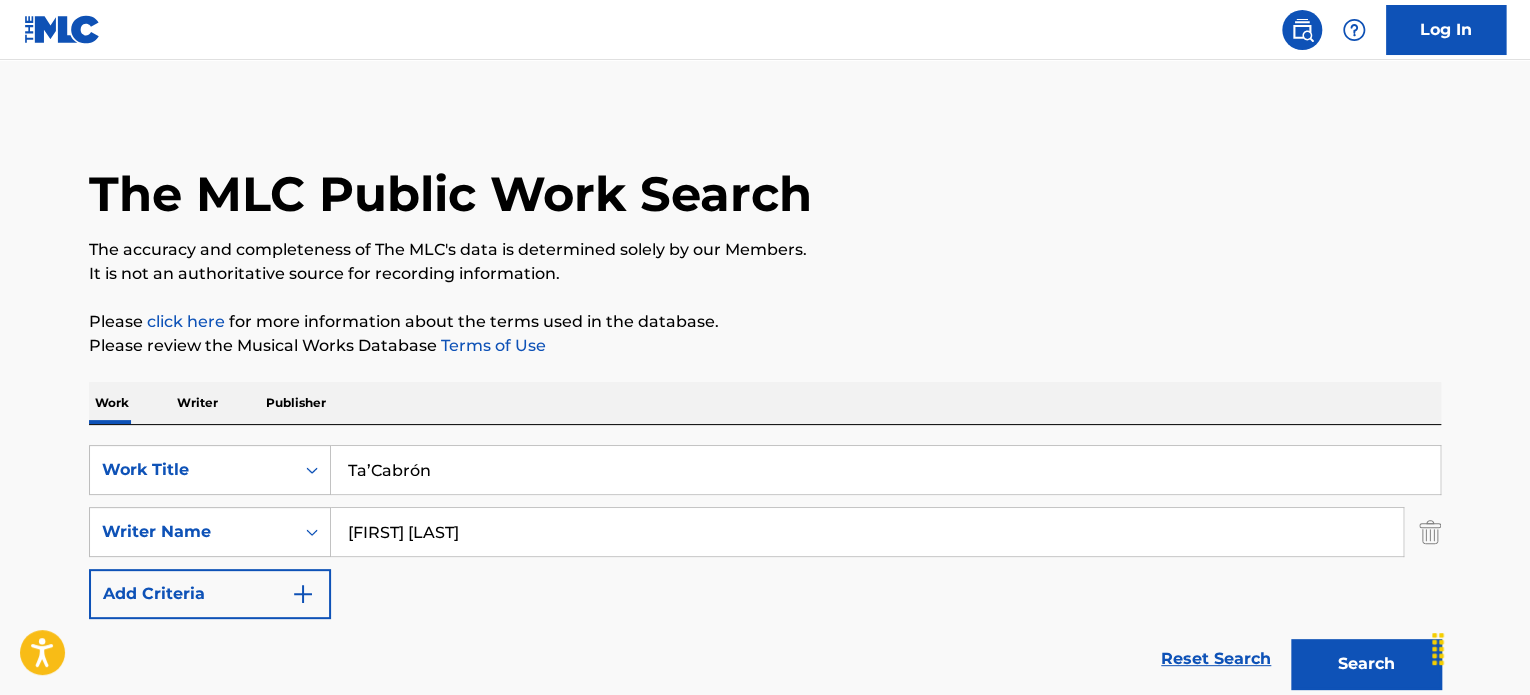 type on "Ta’Cabrón" 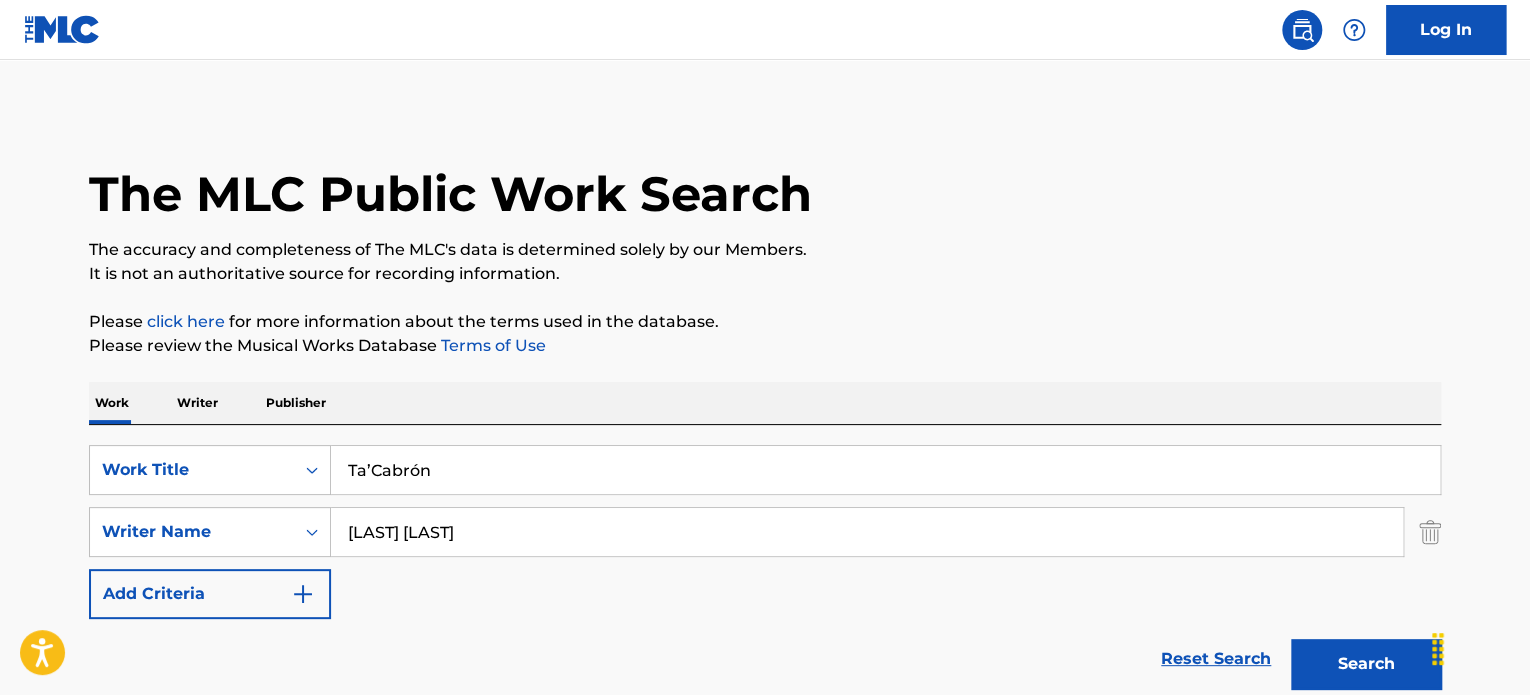 type on "[LAST] [LAST]" 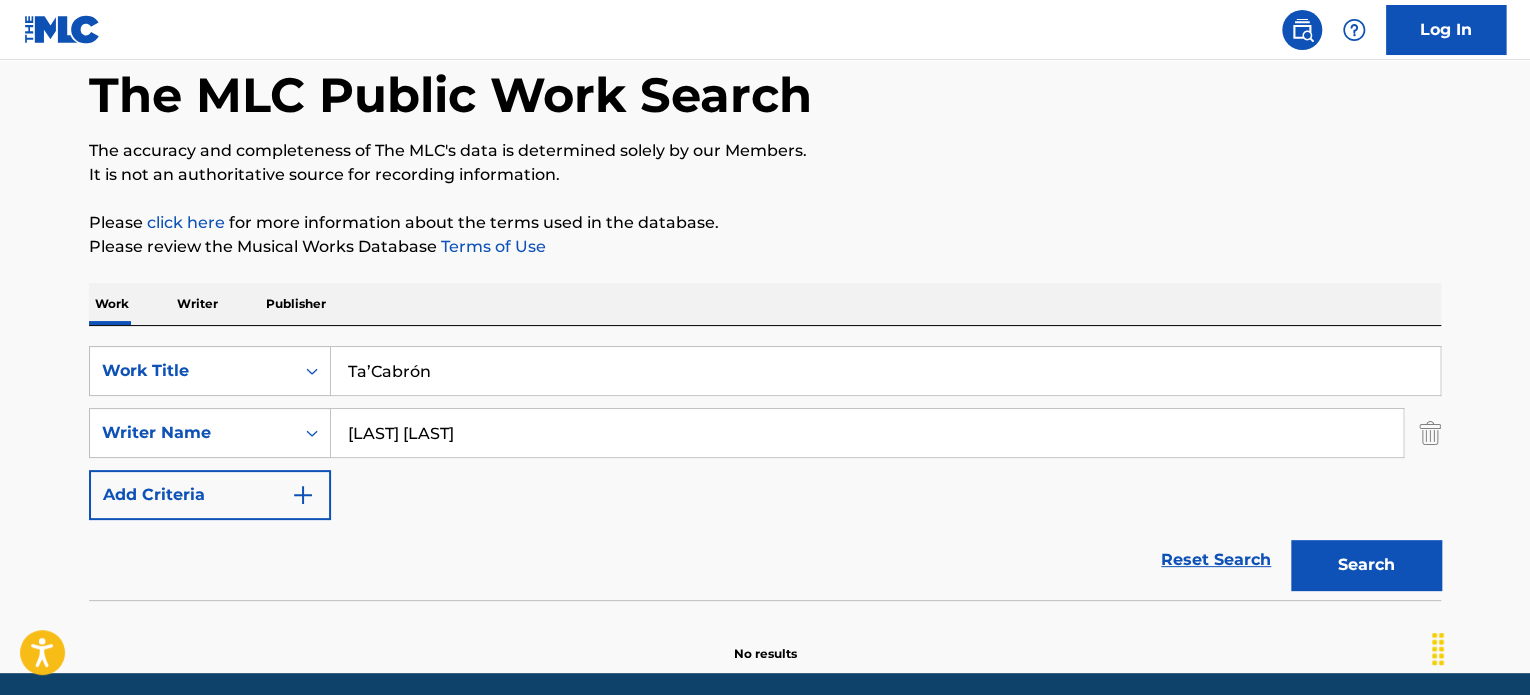 scroll, scrollTop: 172, scrollLeft: 0, axis: vertical 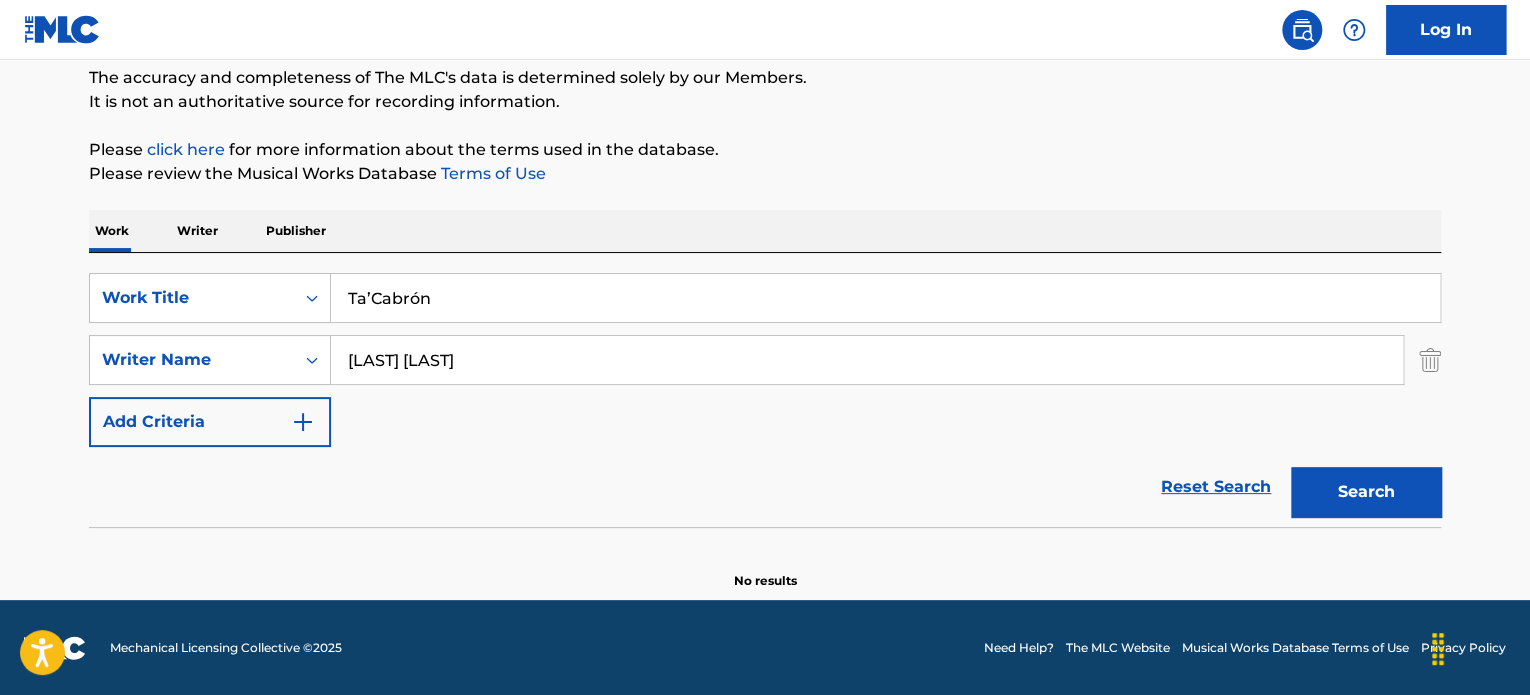 click on "SearchWithCriteriad9d696b3-9257-41c0-a37a-0e1a605e6285 Writer Name [LAST] [LAST]" at bounding box center (765, 360) 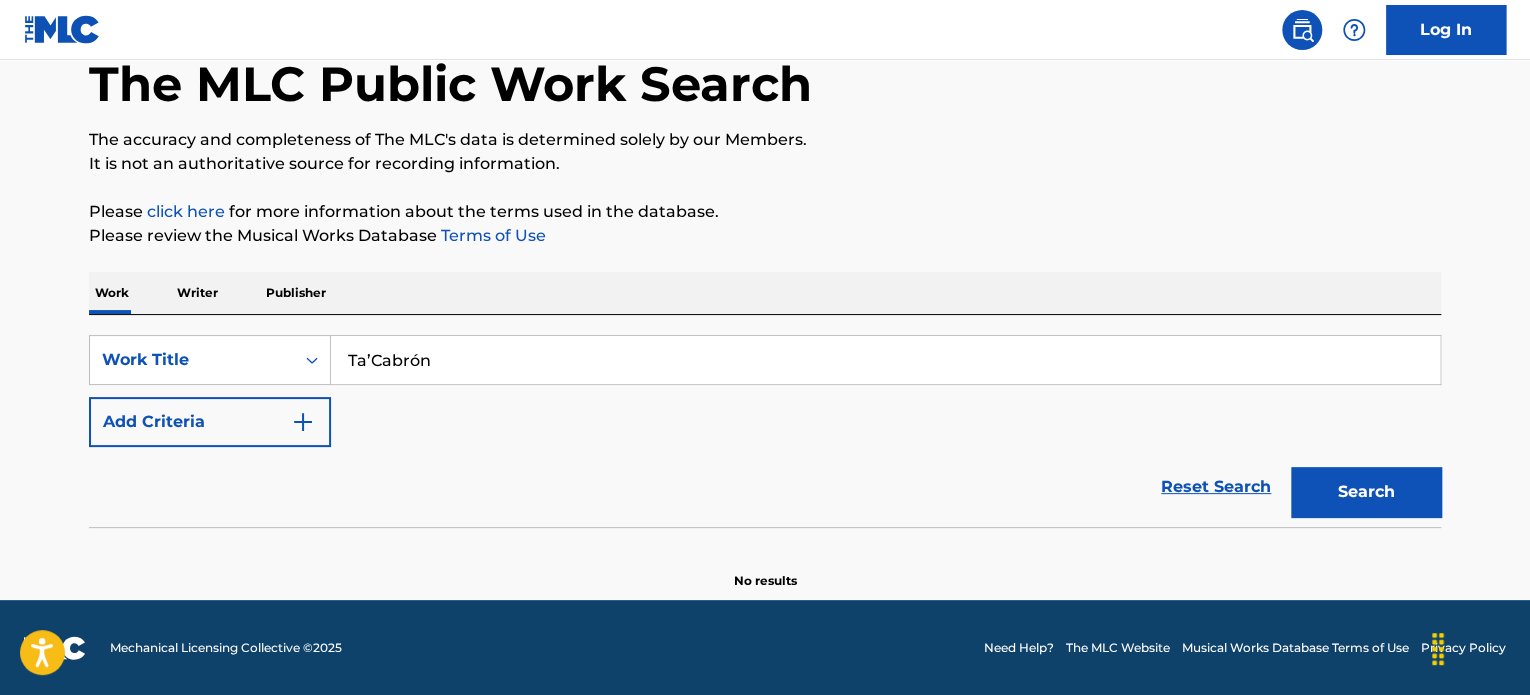click on "Ta’Cabrón" at bounding box center [885, 360] 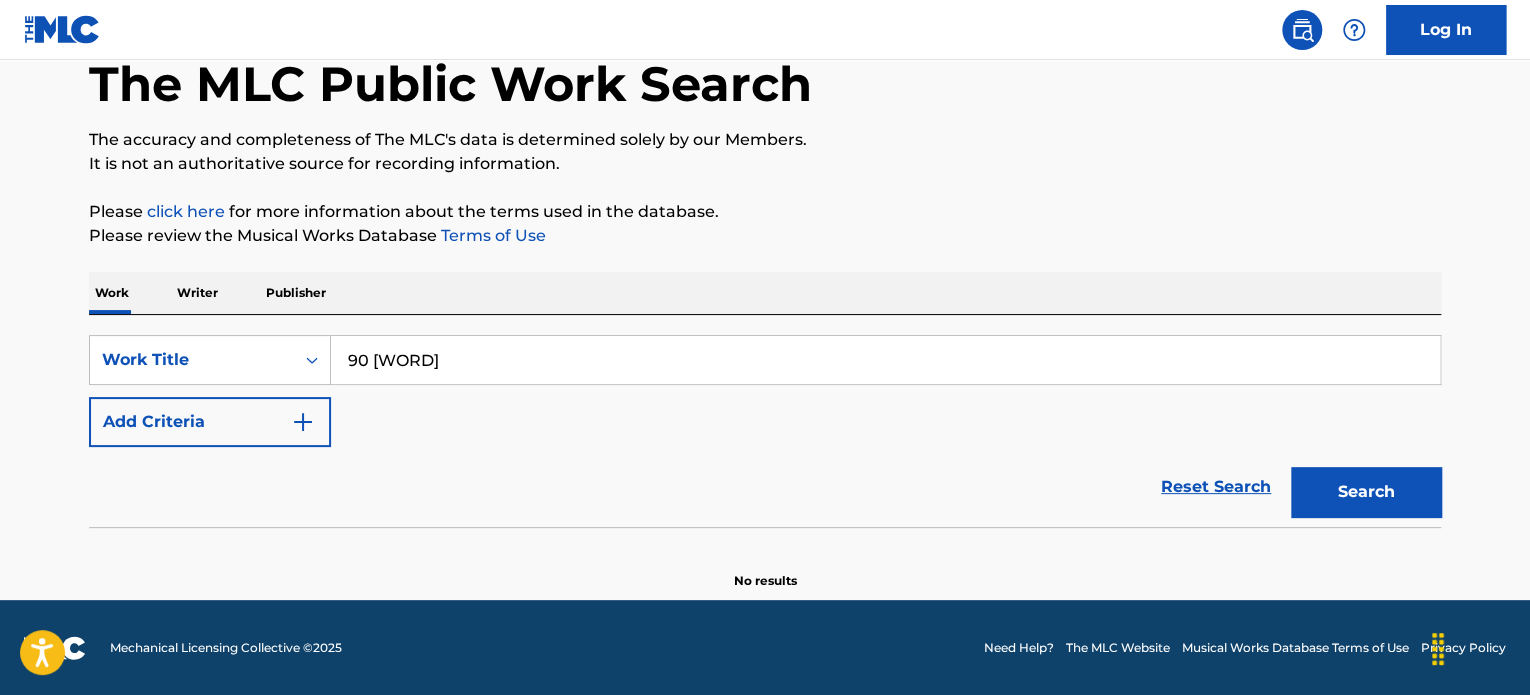 type on "90 [WORD]" 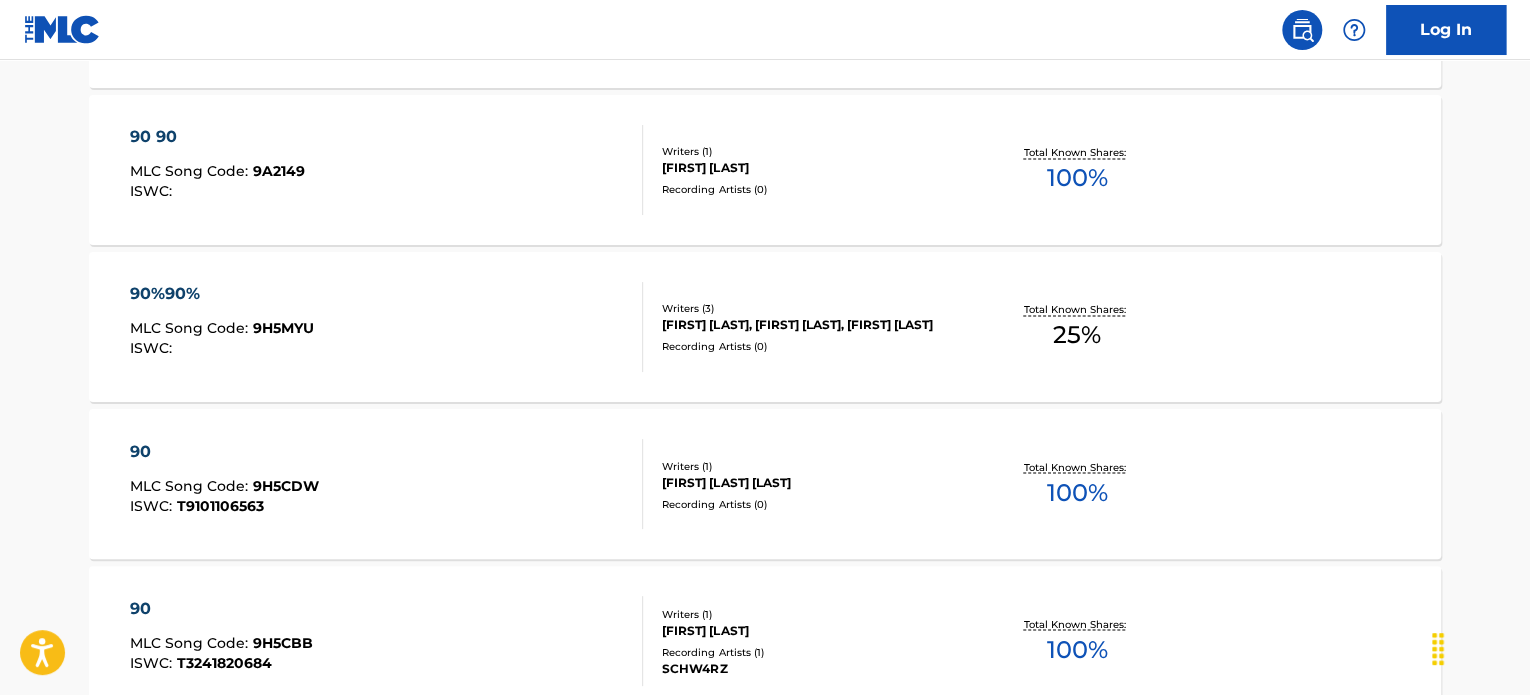 scroll, scrollTop: 1752, scrollLeft: 0, axis: vertical 